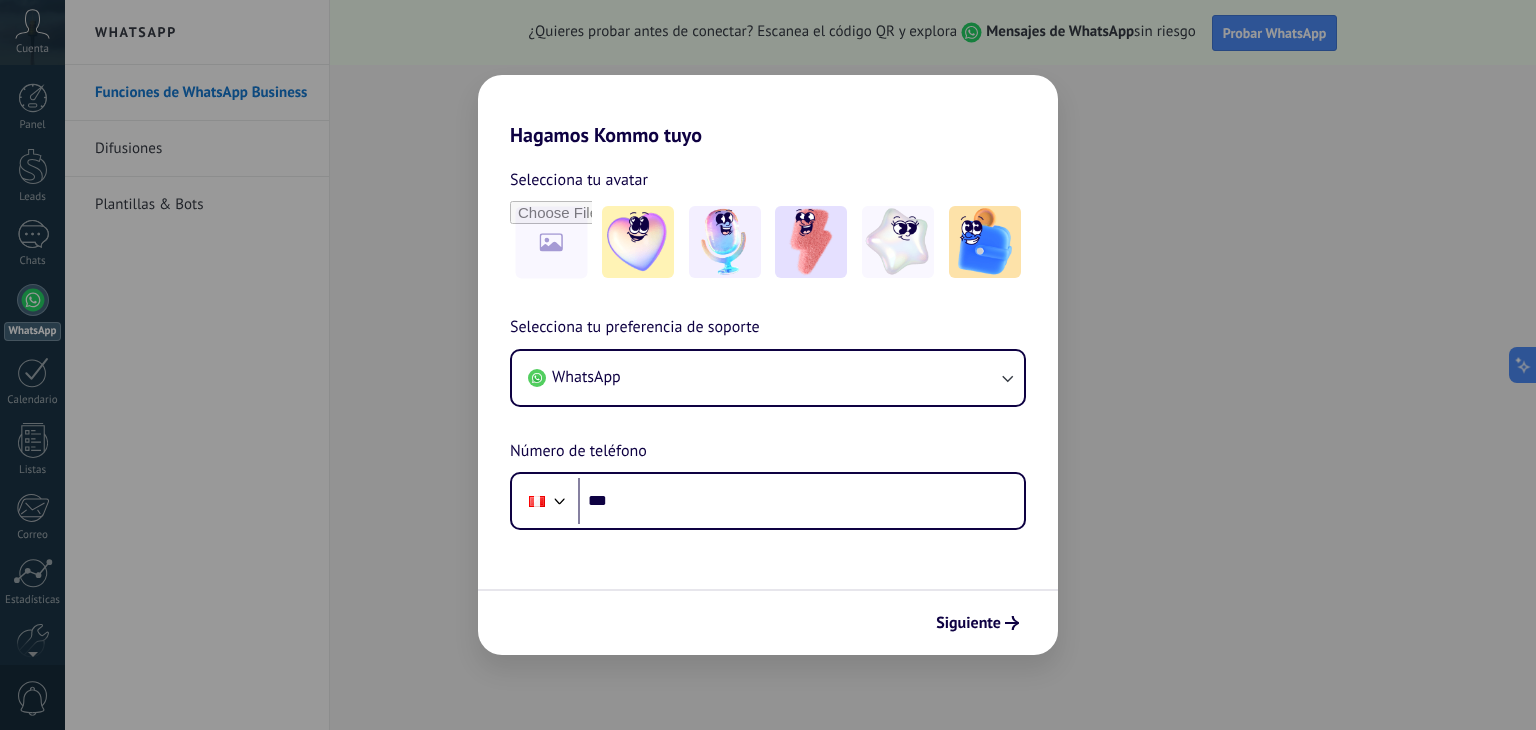 scroll, scrollTop: 0, scrollLeft: 0, axis: both 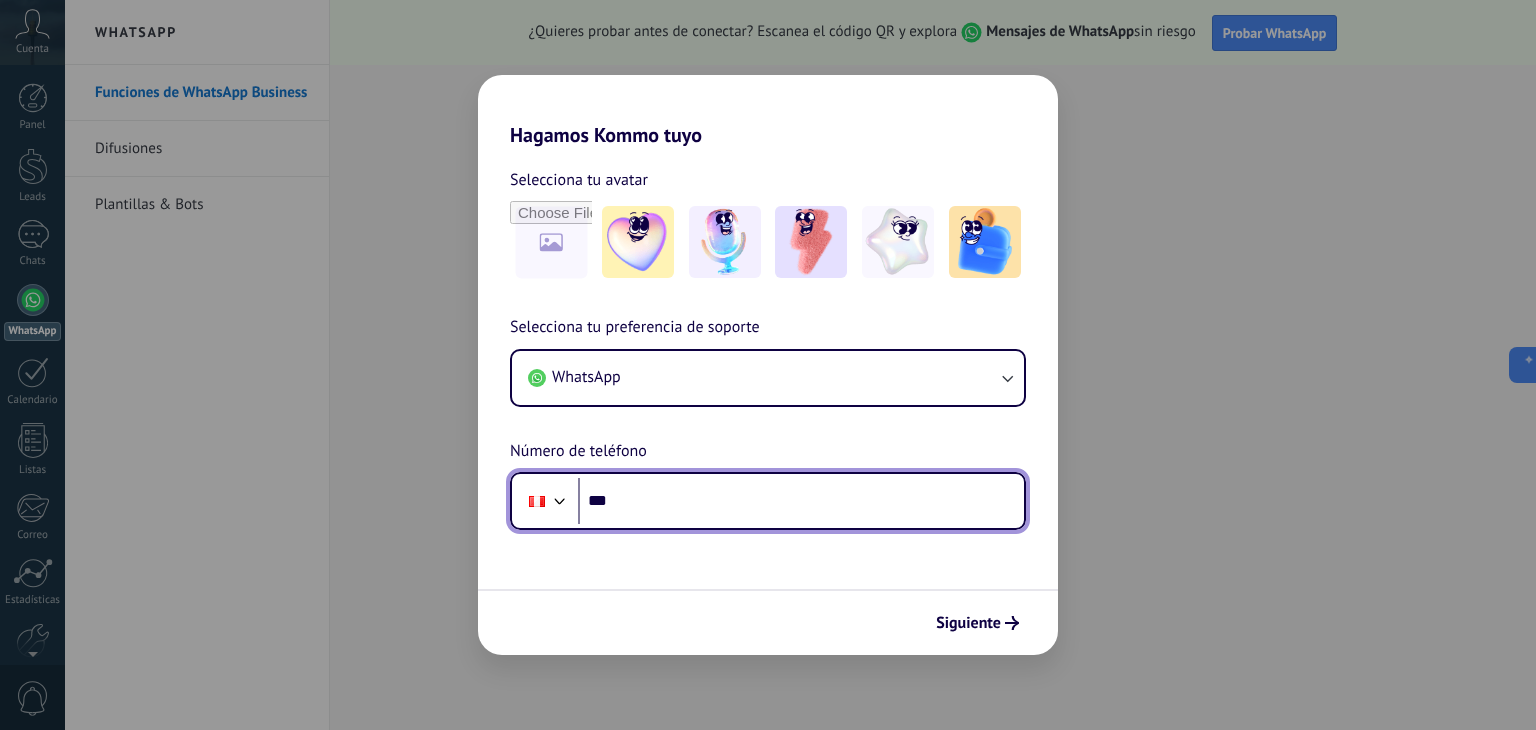 click on "***" at bounding box center (801, 501) 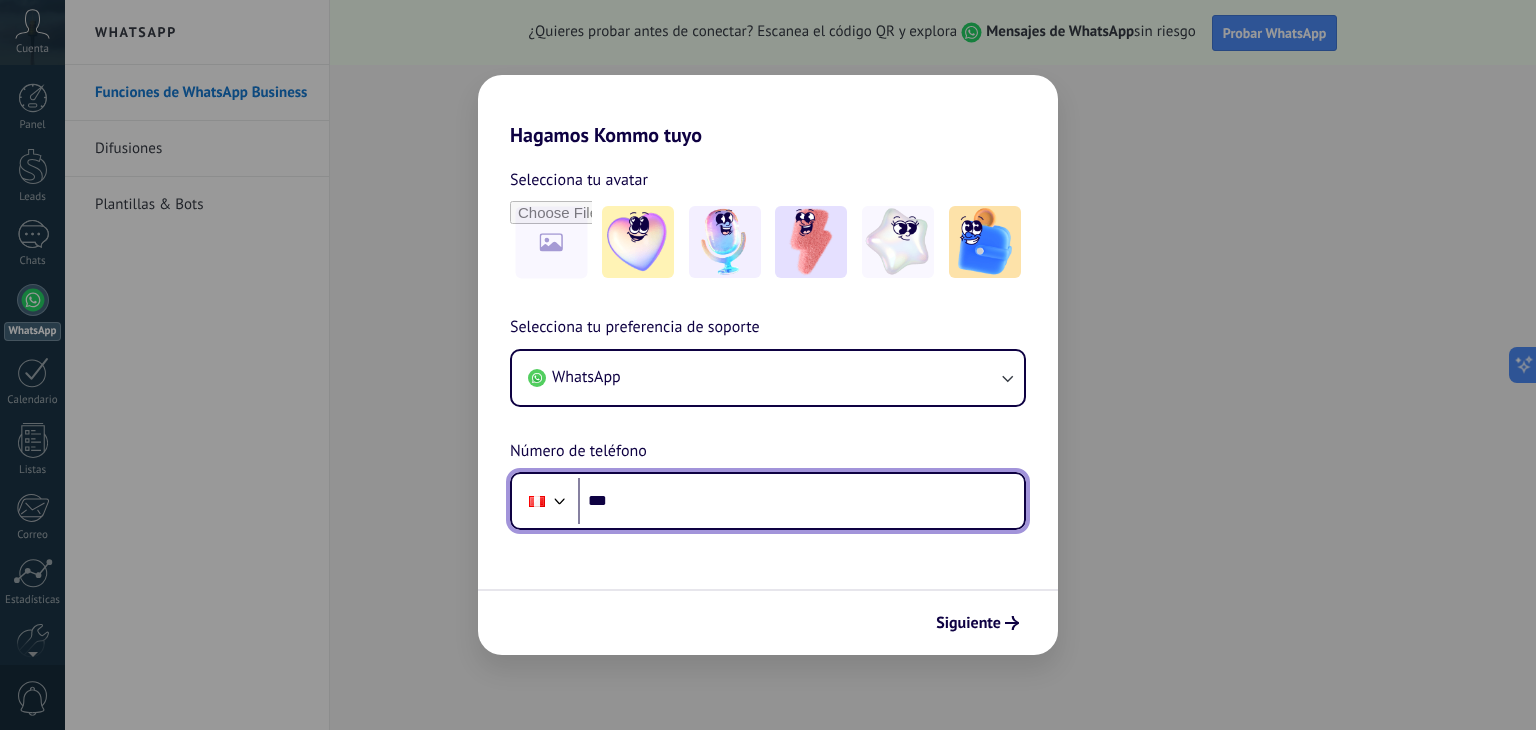 click on "***" at bounding box center [801, 501] 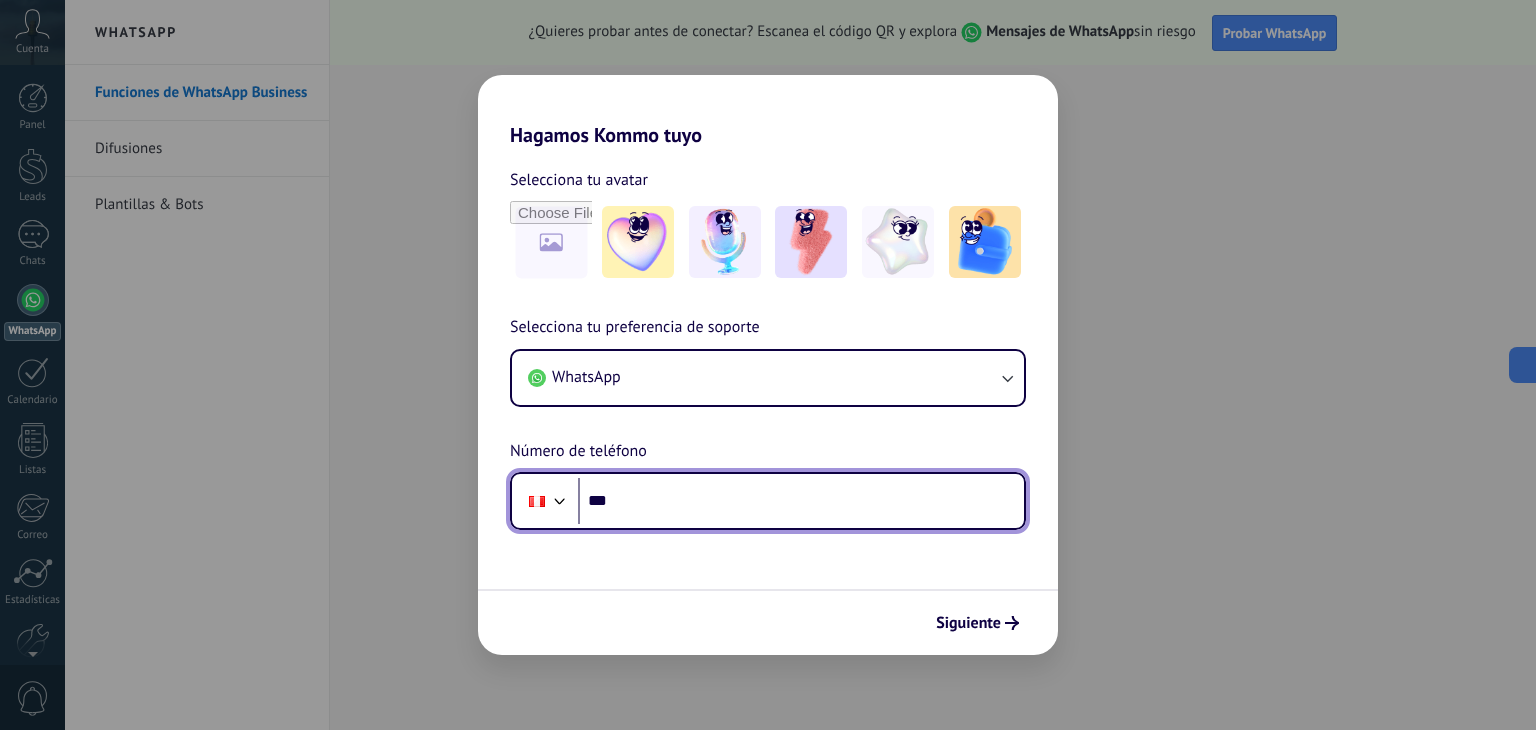 click on "***" at bounding box center [801, 501] 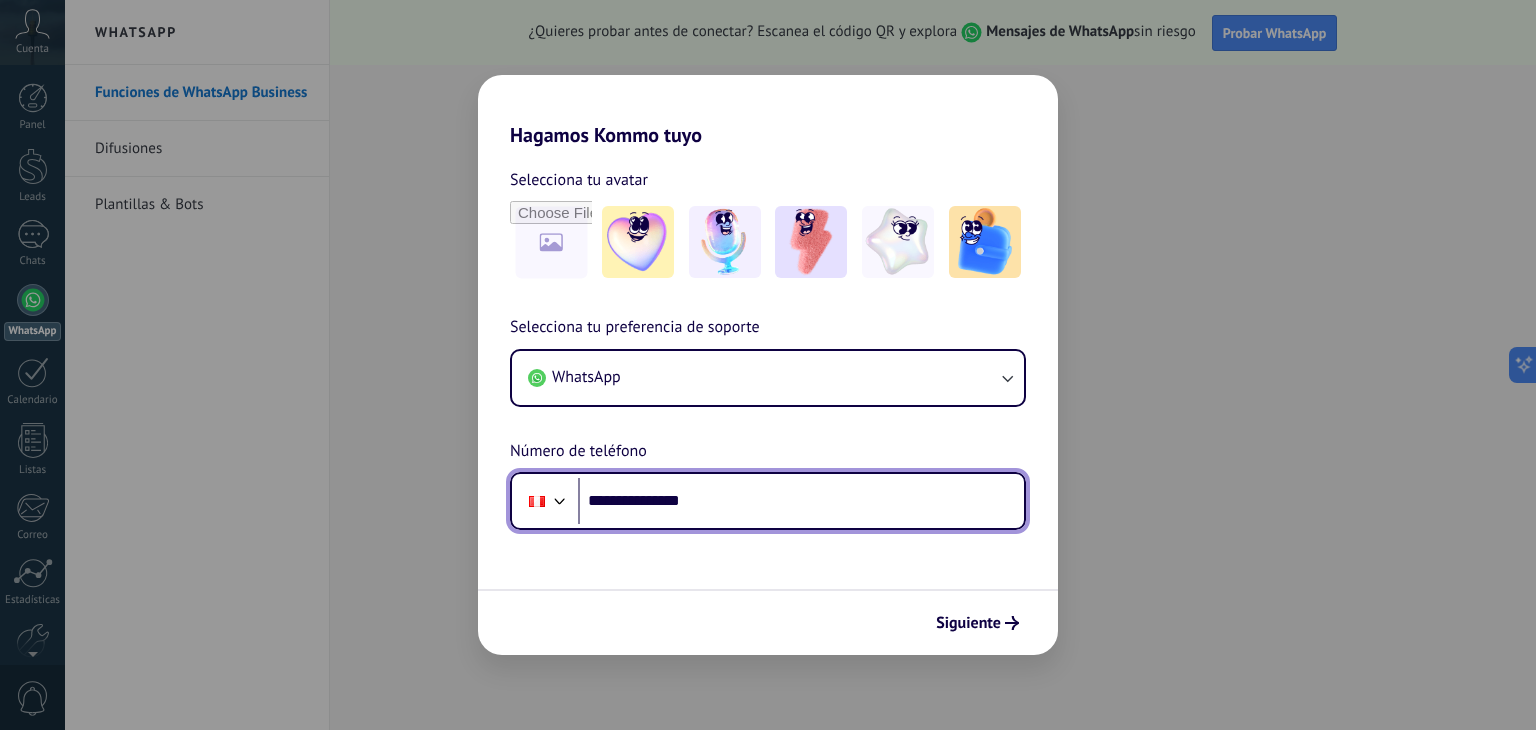 type on "**********" 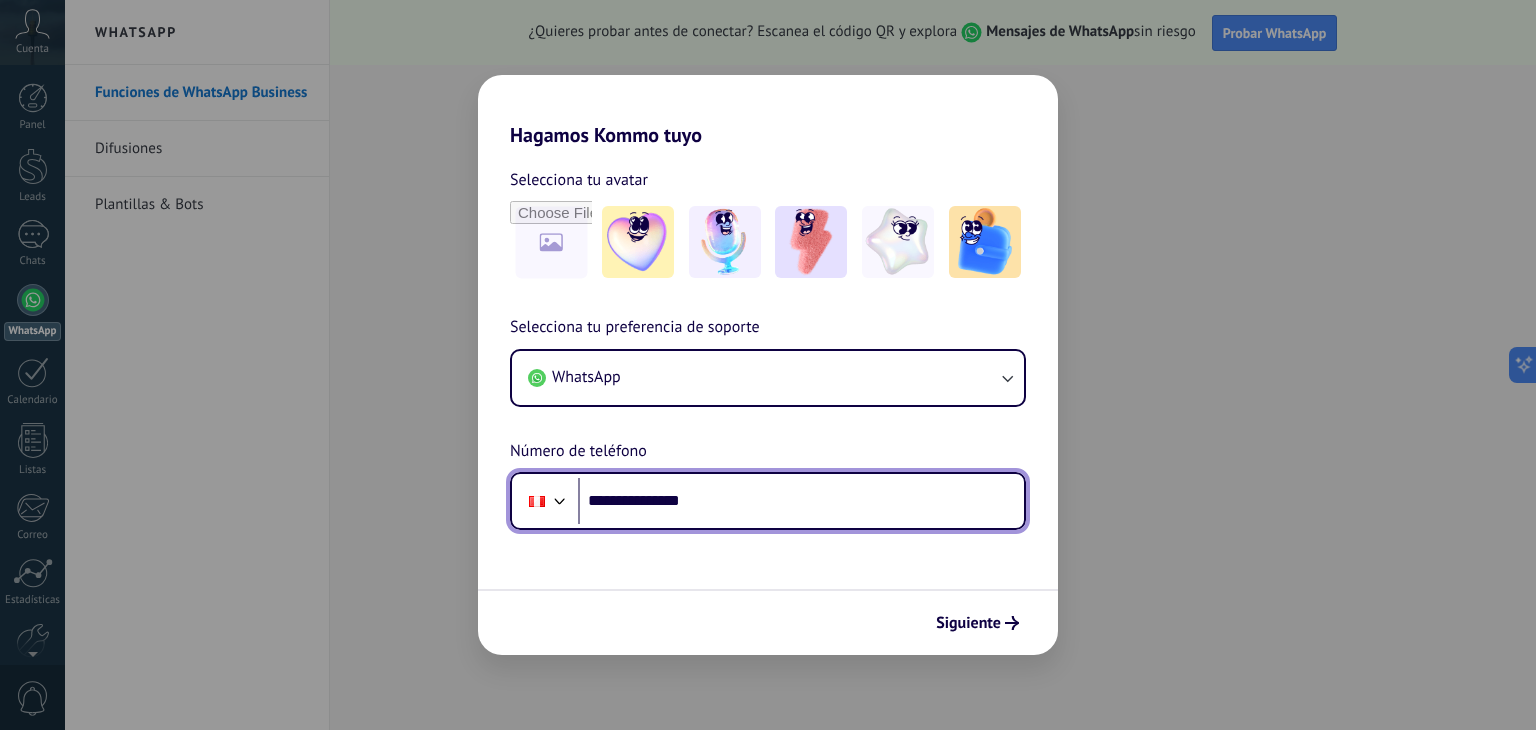 scroll, scrollTop: 0, scrollLeft: 0, axis: both 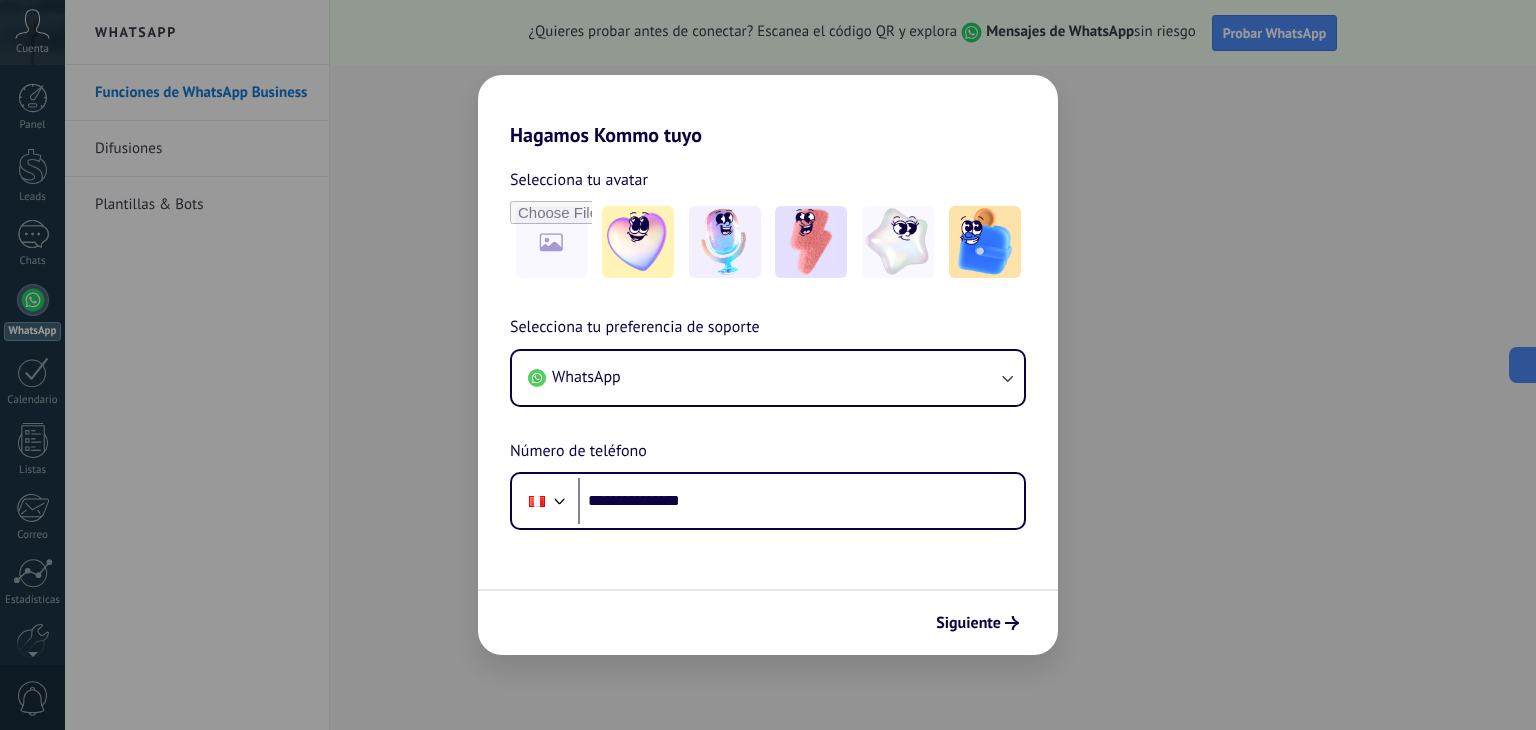 click on "Siguiente" at bounding box center [768, 622] 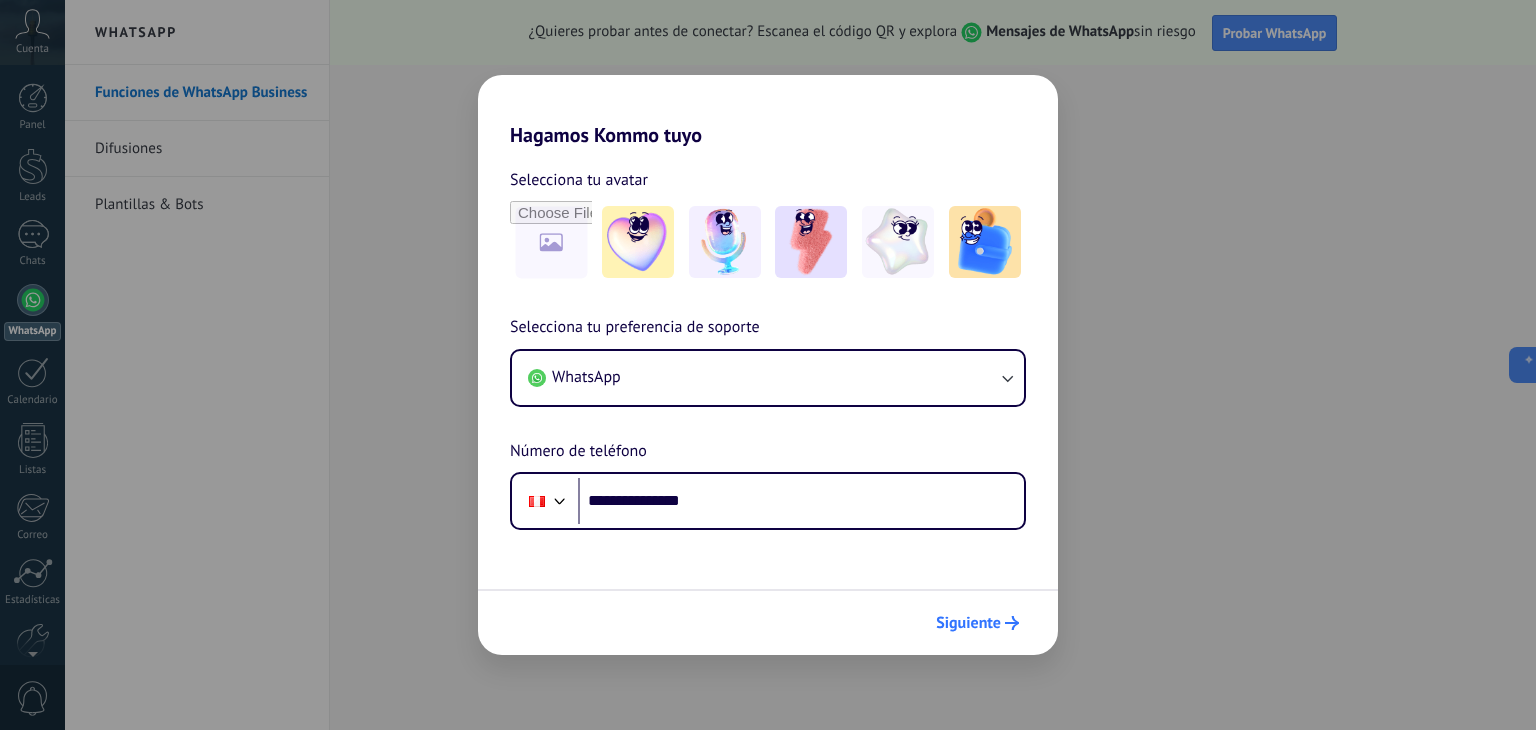 click on "Siguiente" at bounding box center [977, 623] 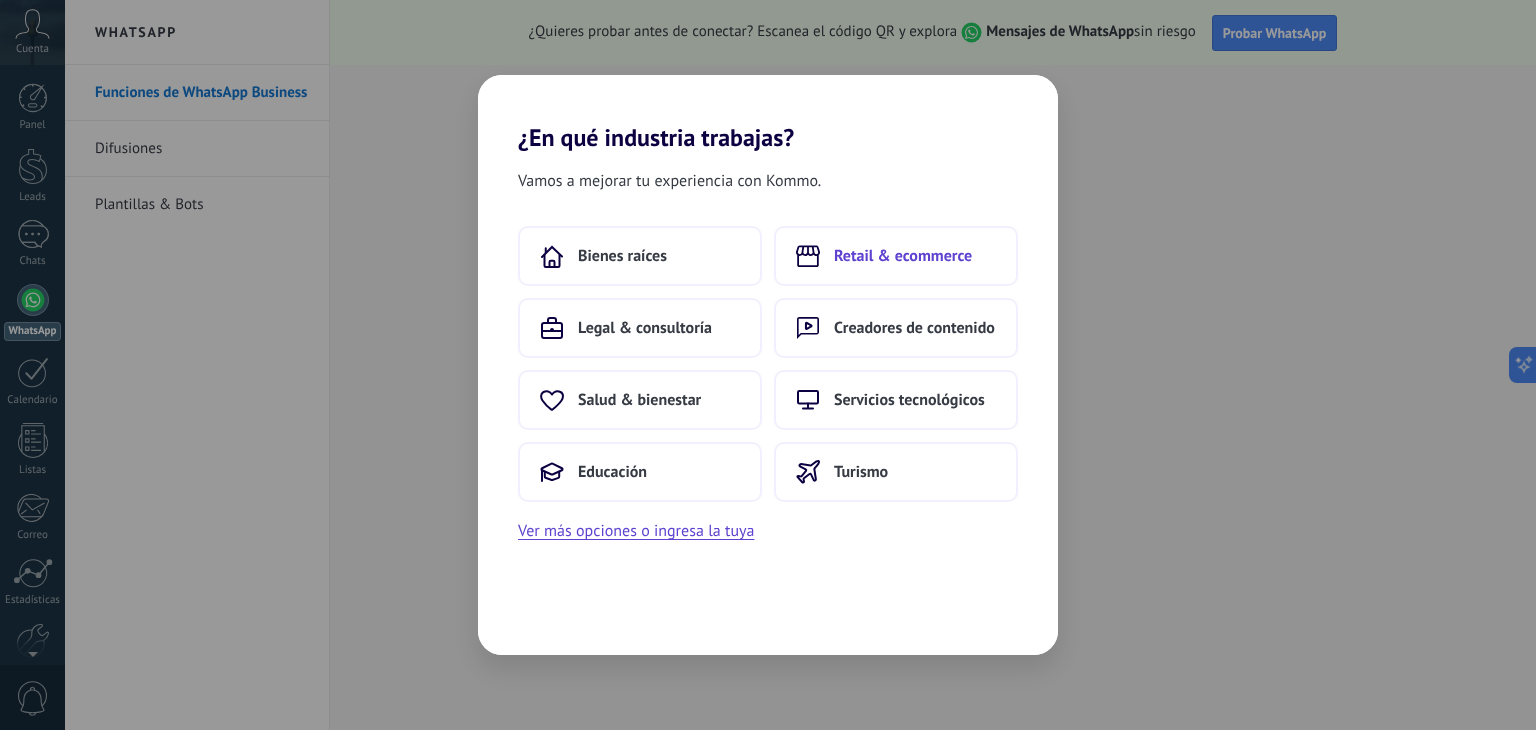 click on "Retail & ecommerce" at bounding box center [622, 256] 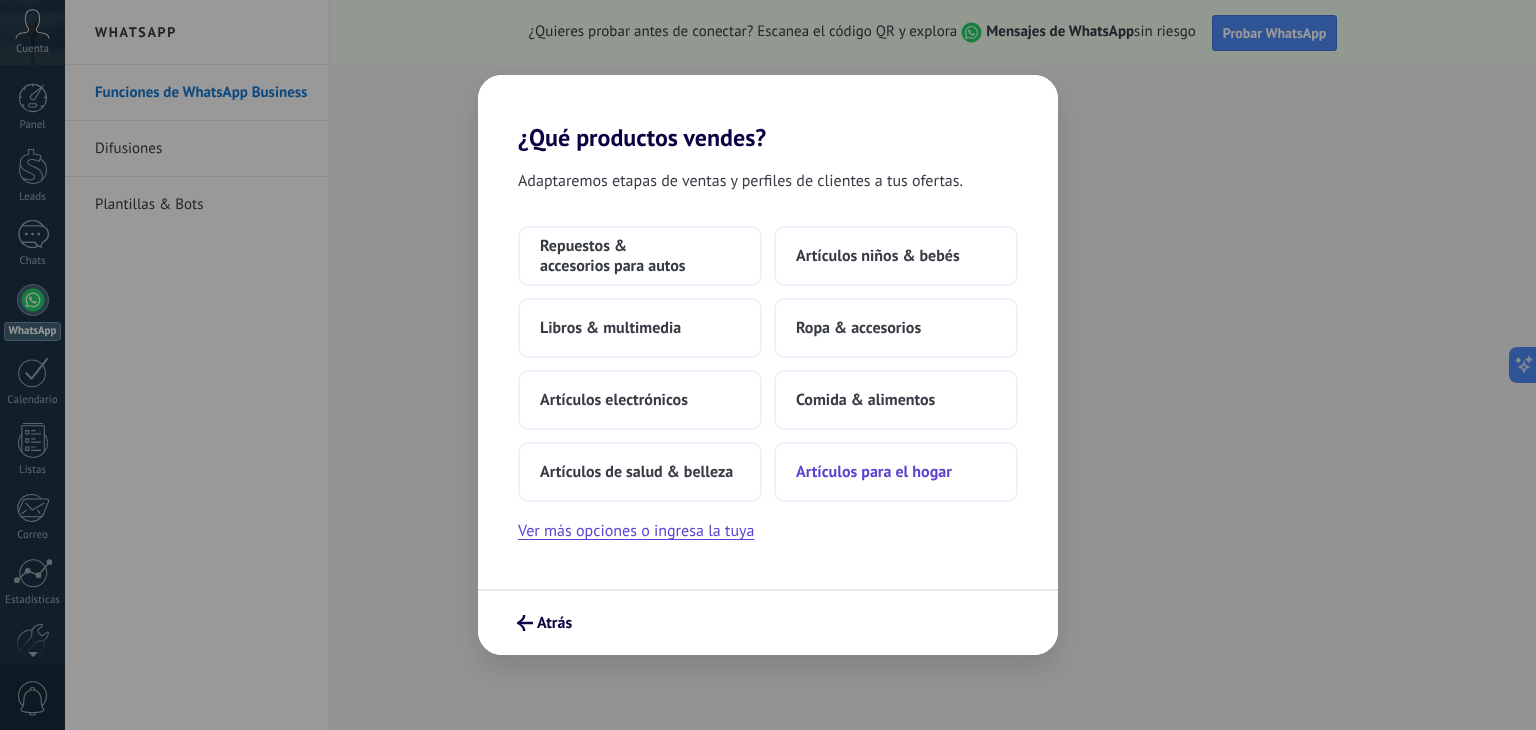 click on "Artículos para el hogar" at bounding box center (640, 256) 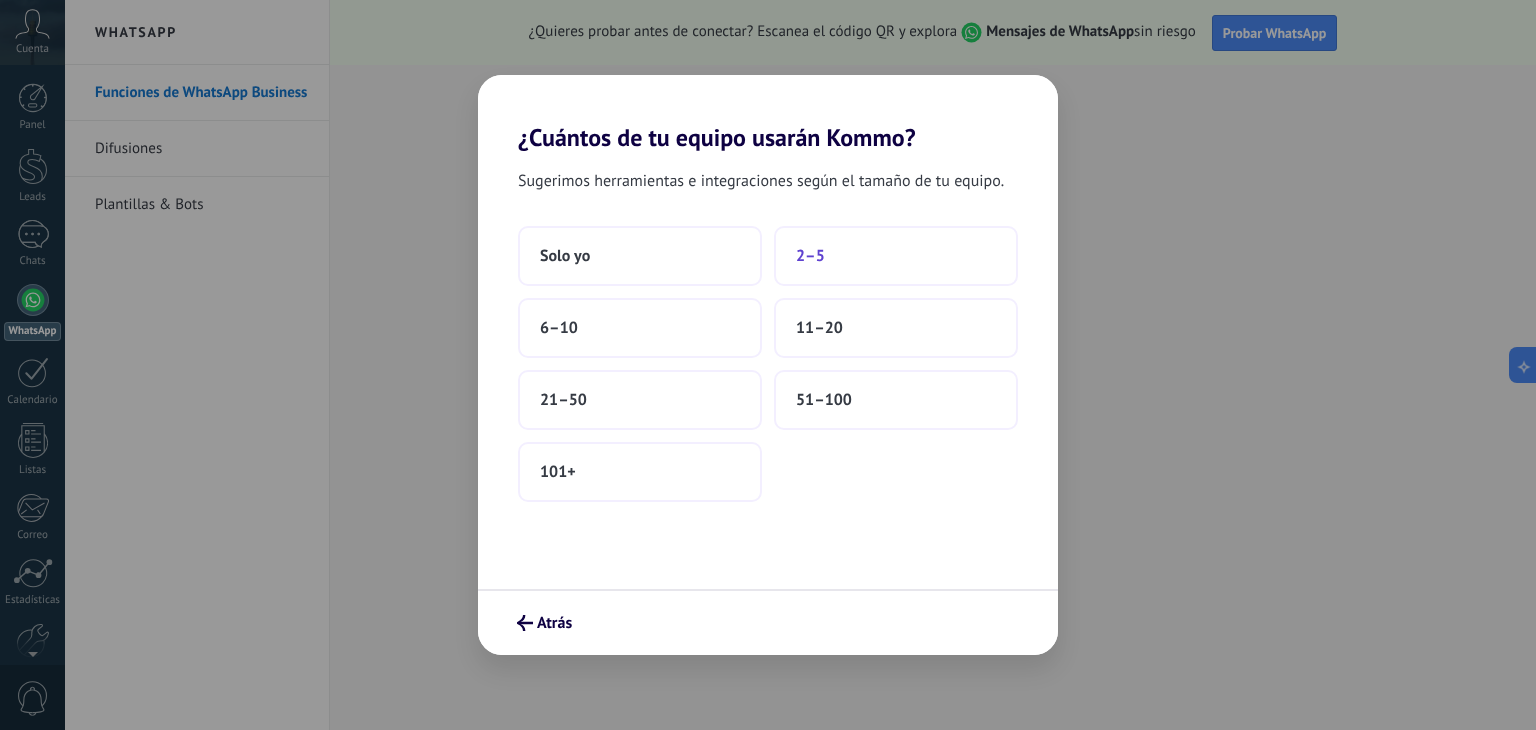 click on "2–5" at bounding box center (565, 256) 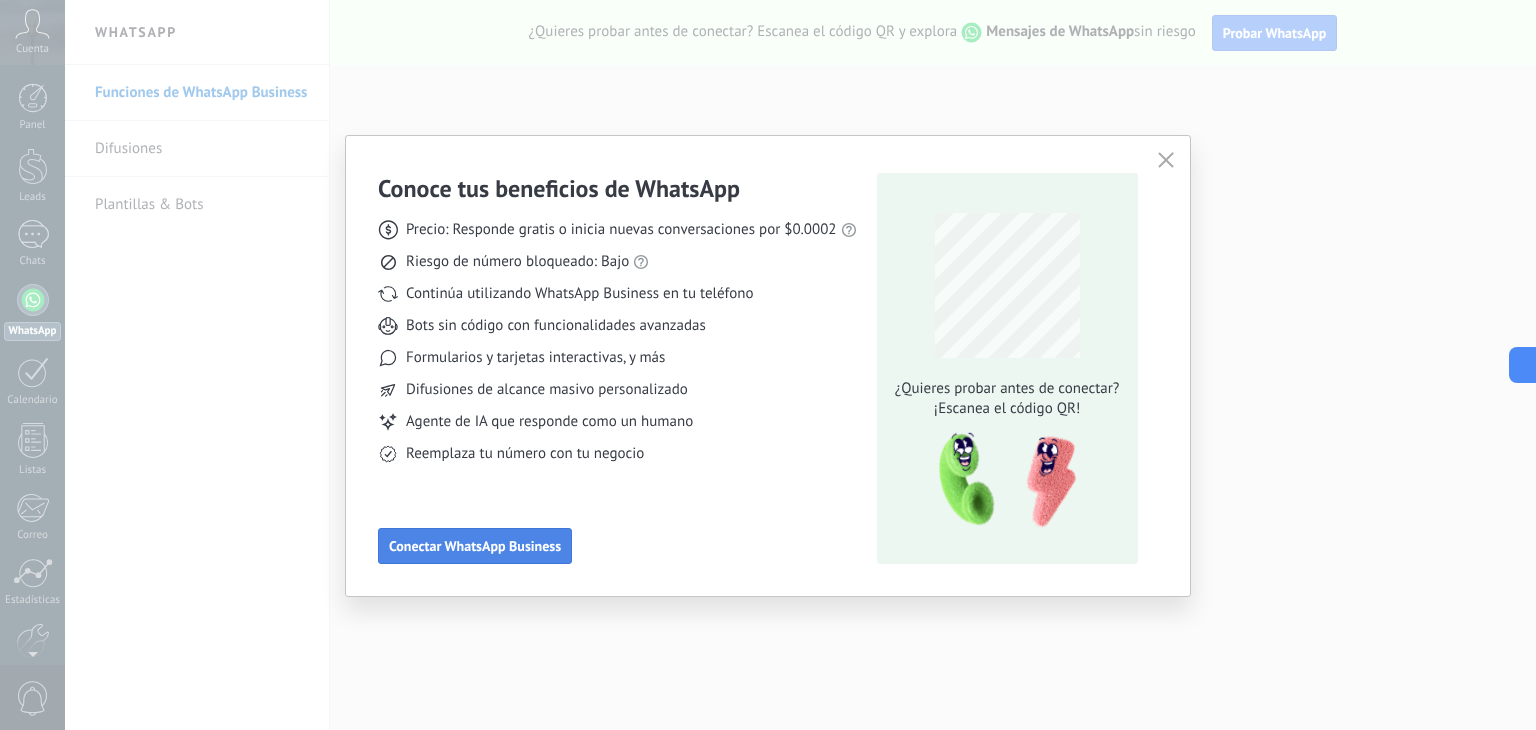 click on "Conectar WhatsApp Business" at bounding box center [475, 546] 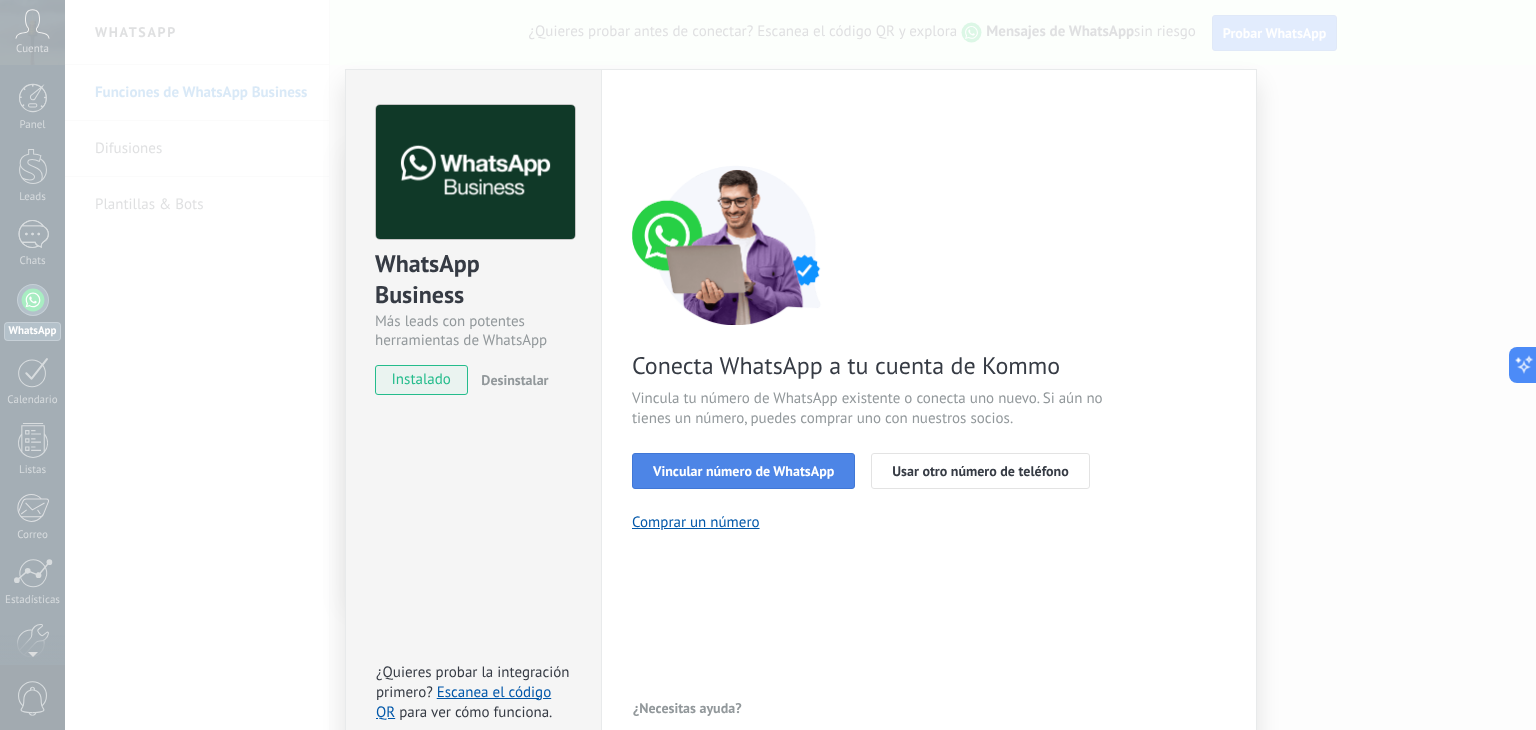 click on "Vincular número de WhatsApp" at bounding box center [743, 471] 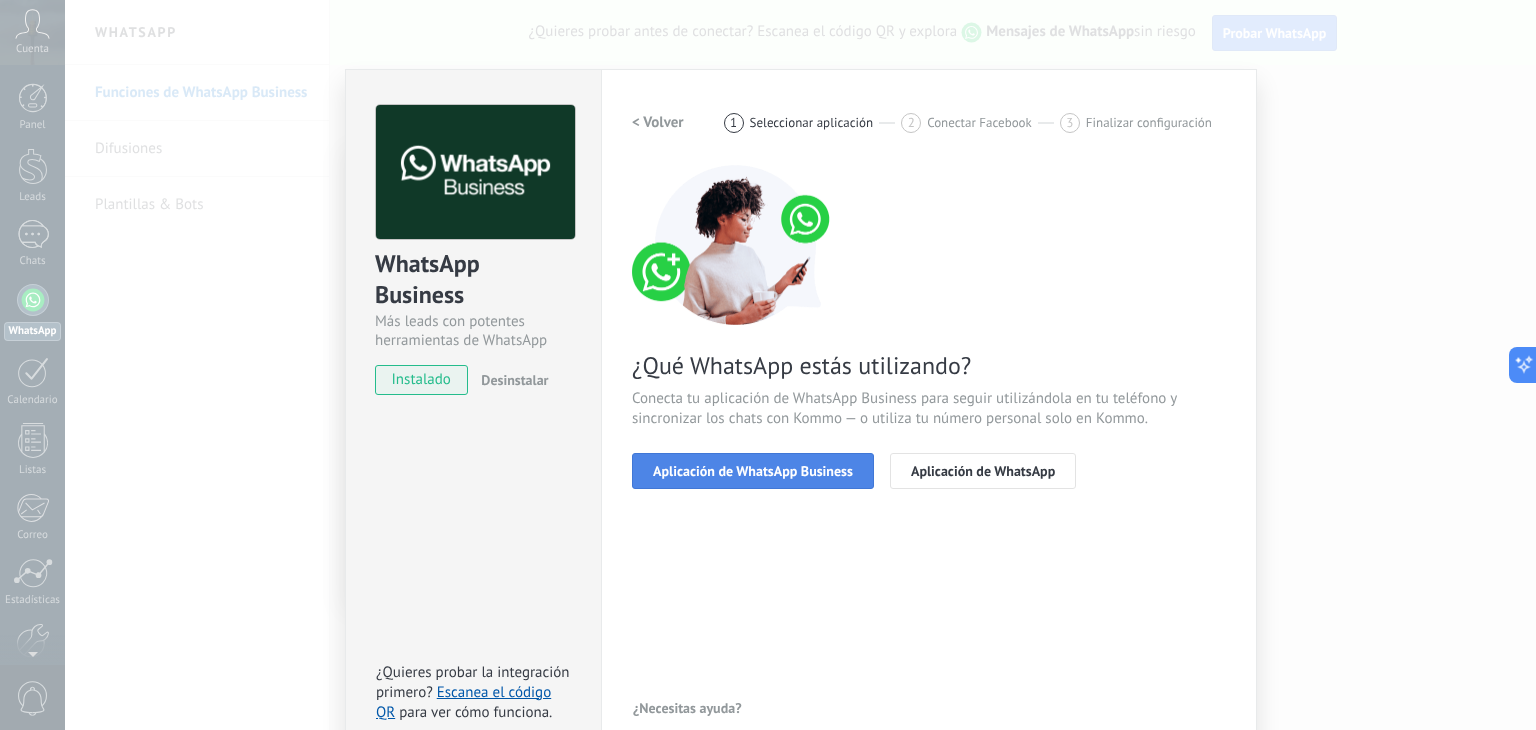 click on "Aplicación de WhatsApp Business" at bounding box center (753, 471) 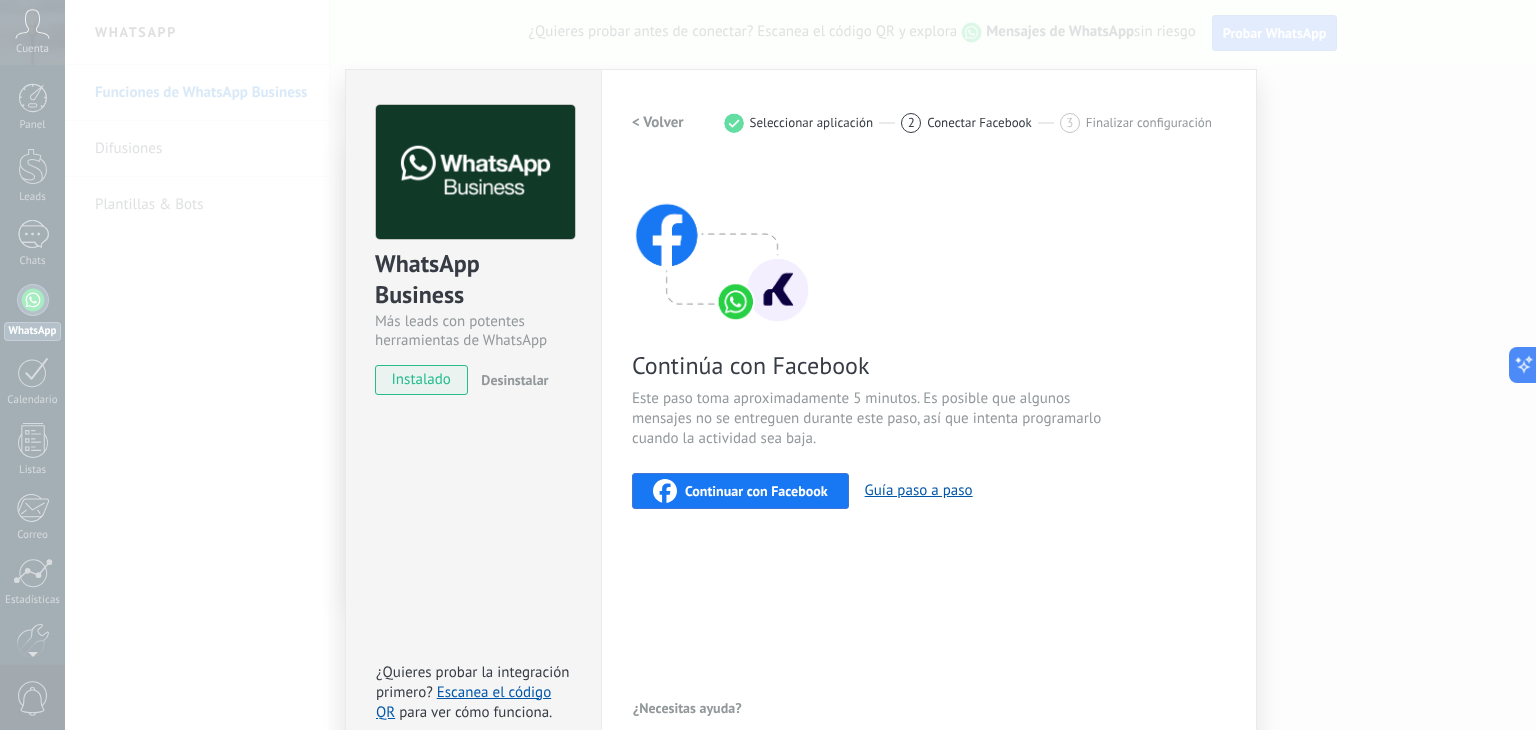 click on "< Volver" at bounding box center (658, 122) 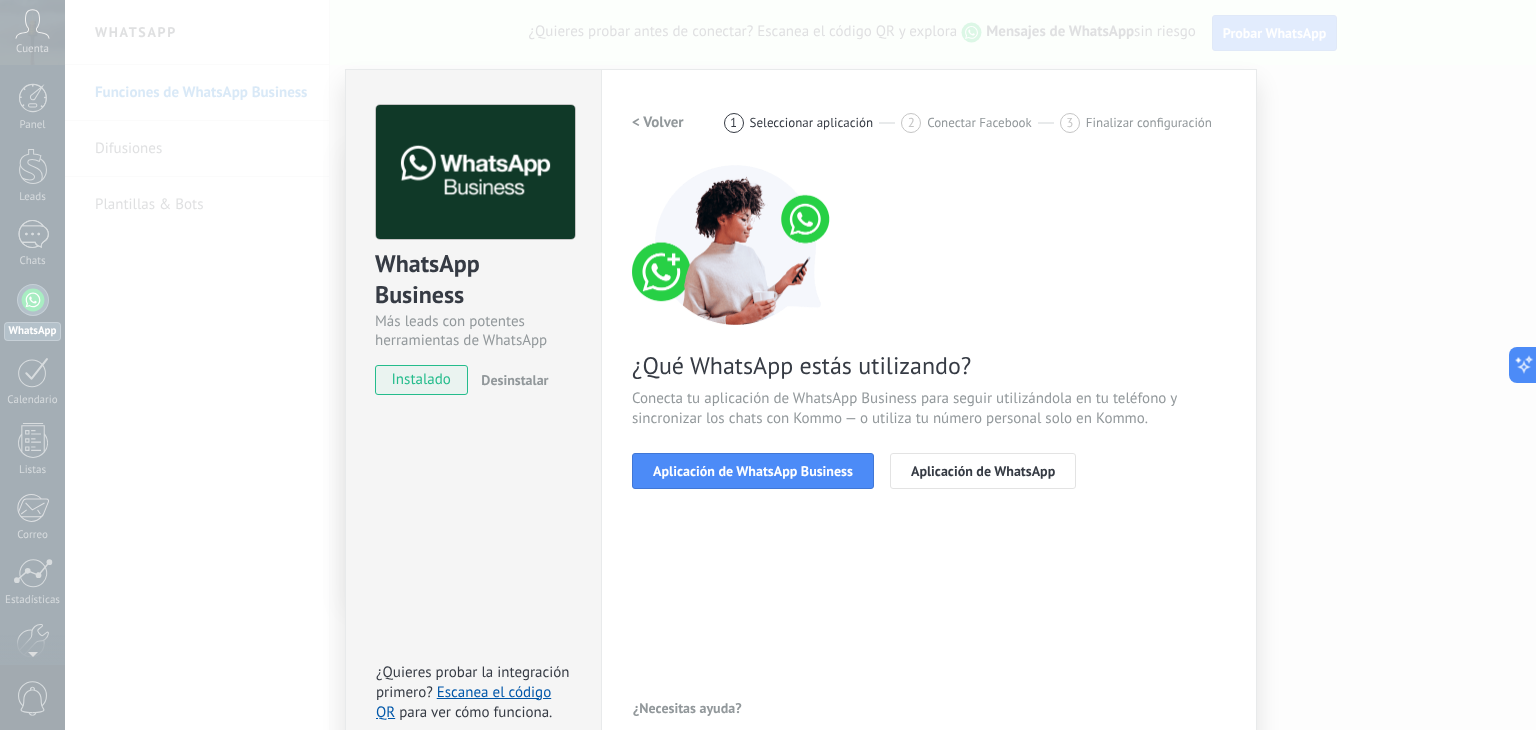 click on "< Volver" at bounding box center [658, 122] 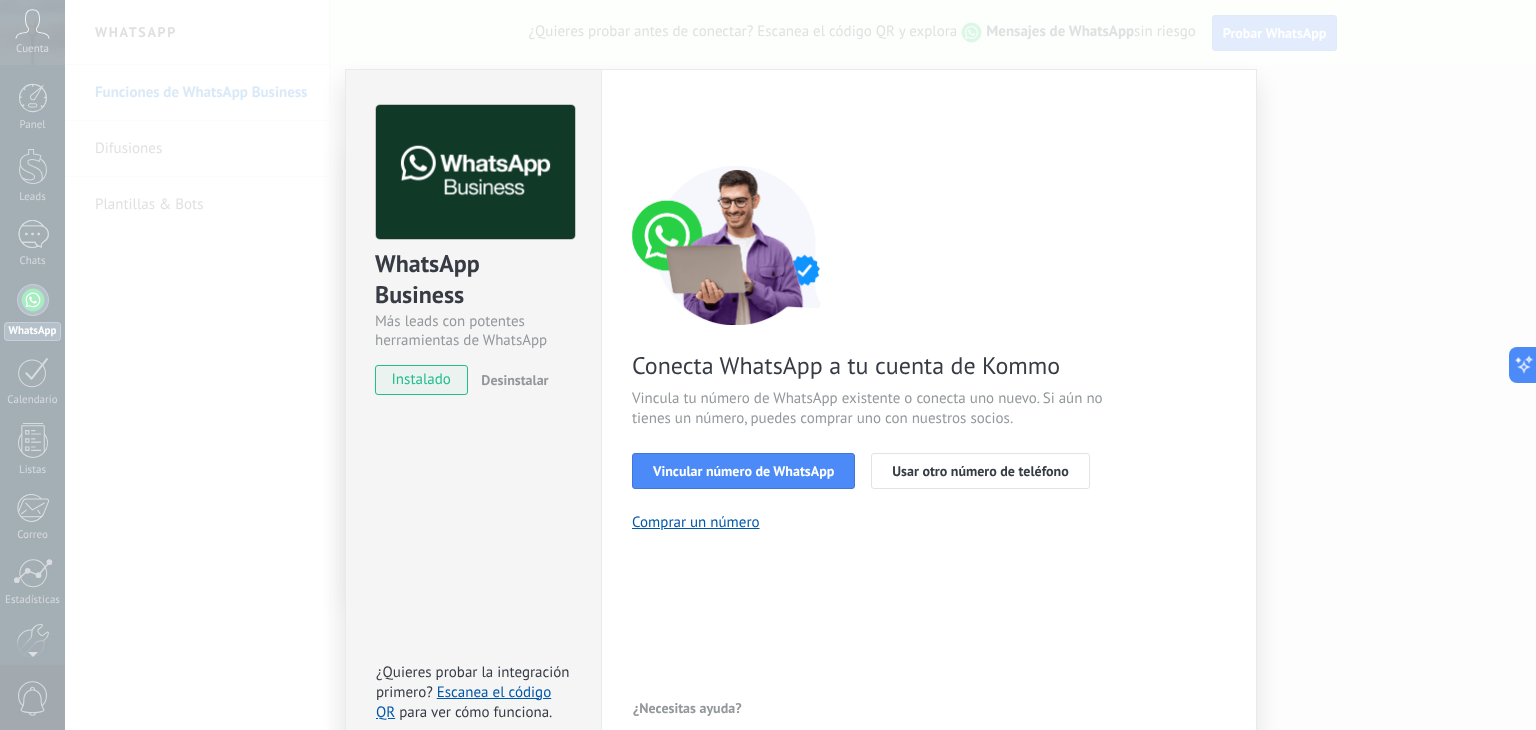 drag, startPoint x: 1443, startPoint y: 228, endPoint x: 1421, endPoint y: 224, distance: 22.36068 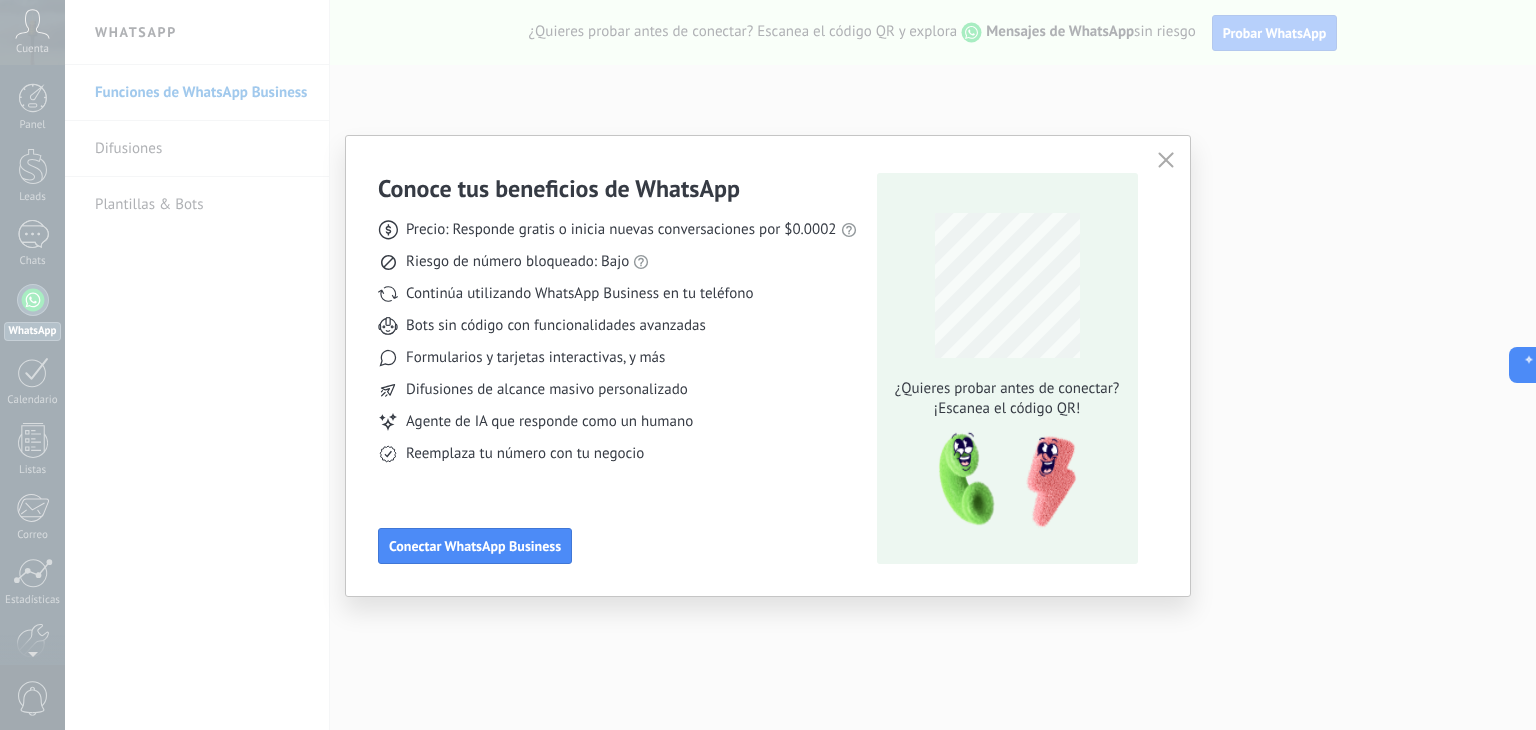 click on "Conoce tus beneficios de WhatsApp Precio: Responde gratis o inicia nuevas conversaciones por $0.0002 Riesgo de número bloqueado: Bajo Continúa utilizando WhatsApp Business en tu teléfono Bots sin código con funcionalidades avanzadas Formularios y tarjetas interactivas, y más Difusiones de alcance masivo personalizado Agente de IA que responde como un humano Reemplaza tu número con tu negocio Conectar WhatsApp Business ¿Quieres probar antes de conectar? ¡Escanea el código QR!" at bounding box center [768, 366] 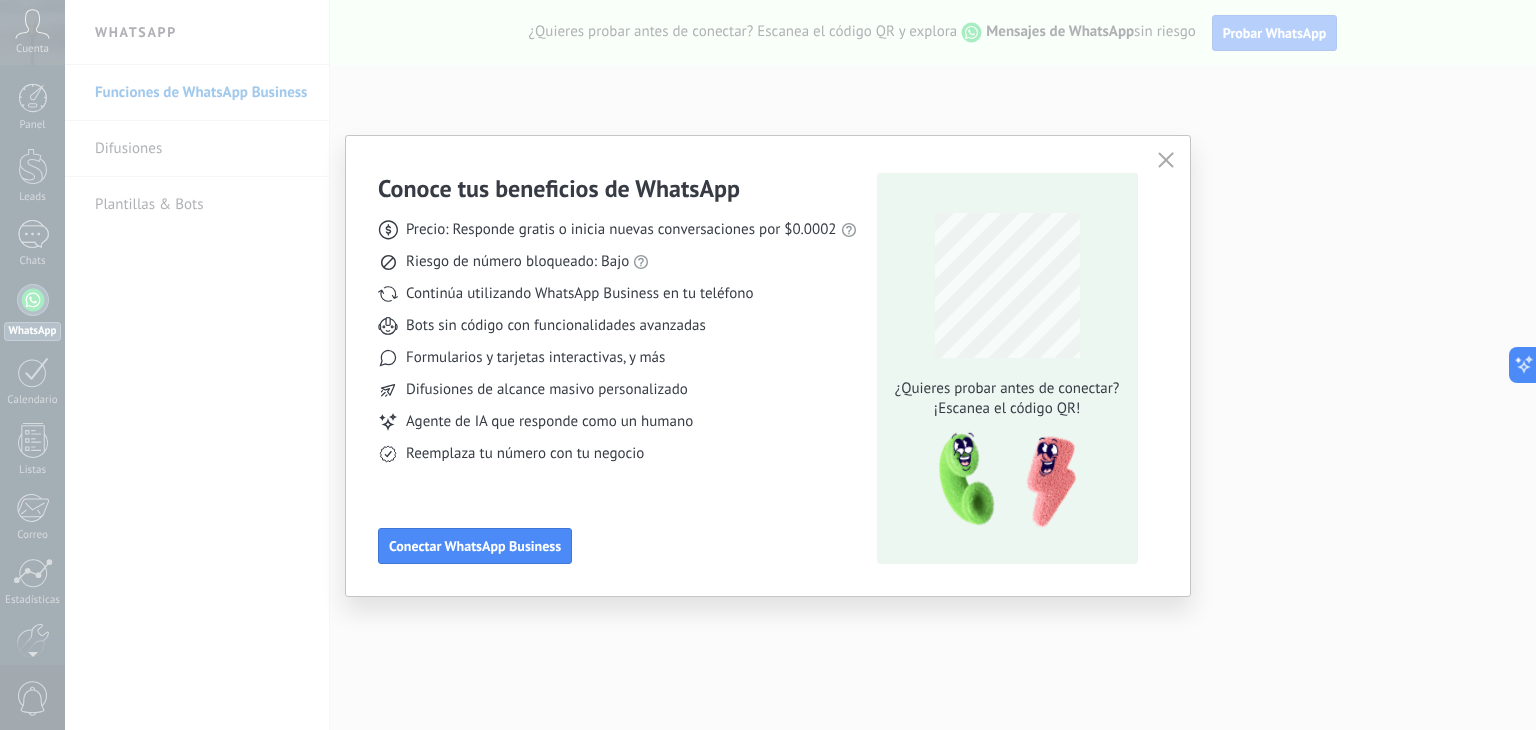 click at bounding box center [1166, 161] 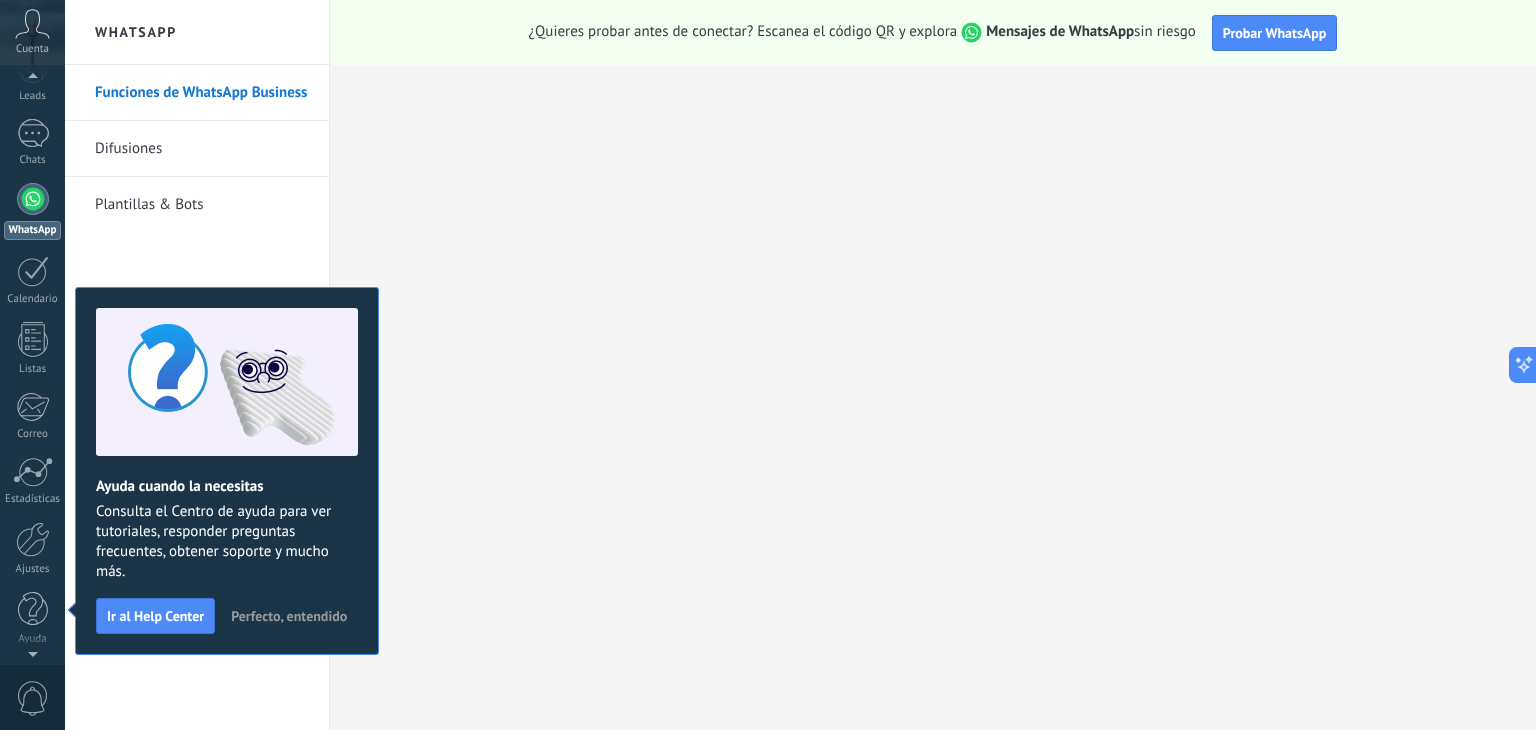 scroll, scrollTop: 0, scrollLeft: 0, axis: both 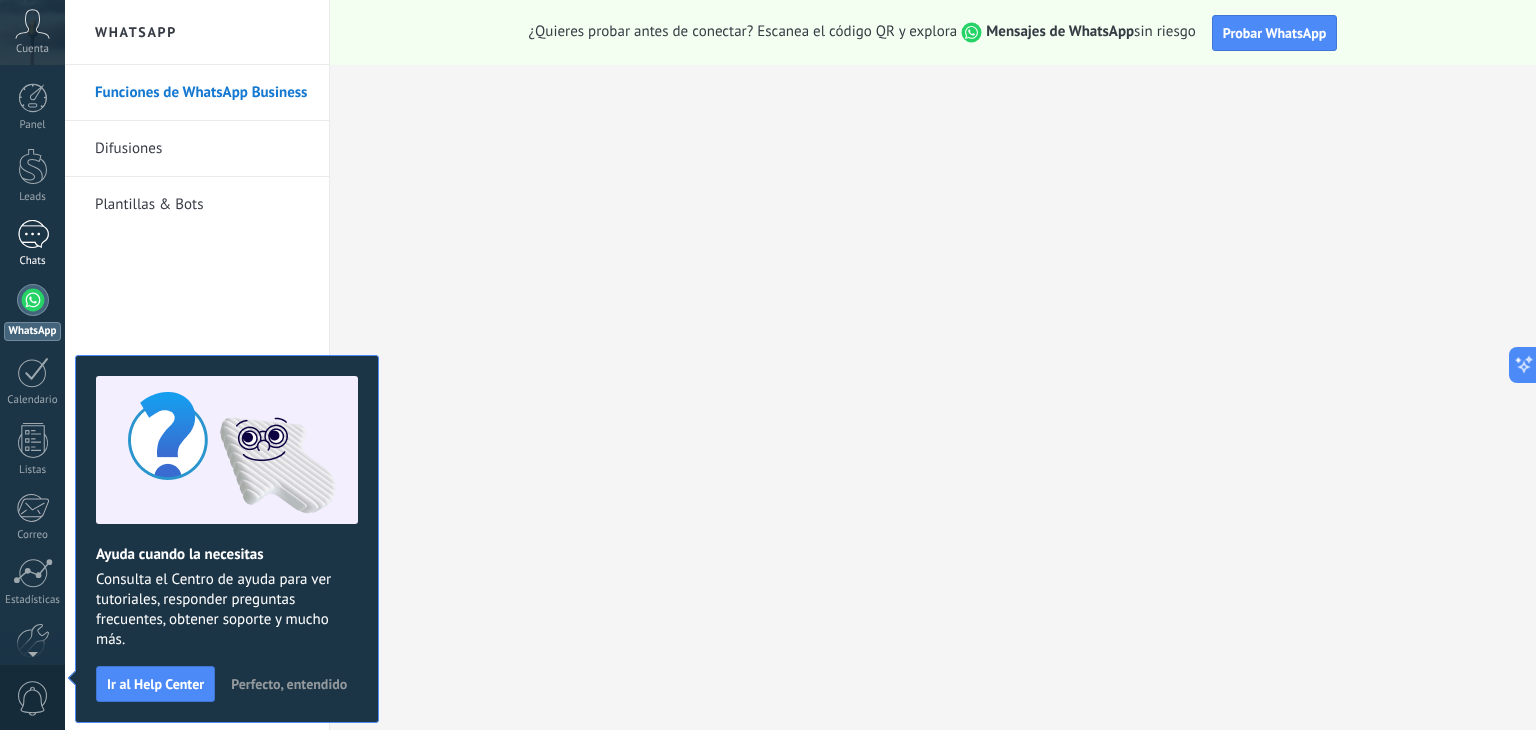 click at bounding box center (33, 234) 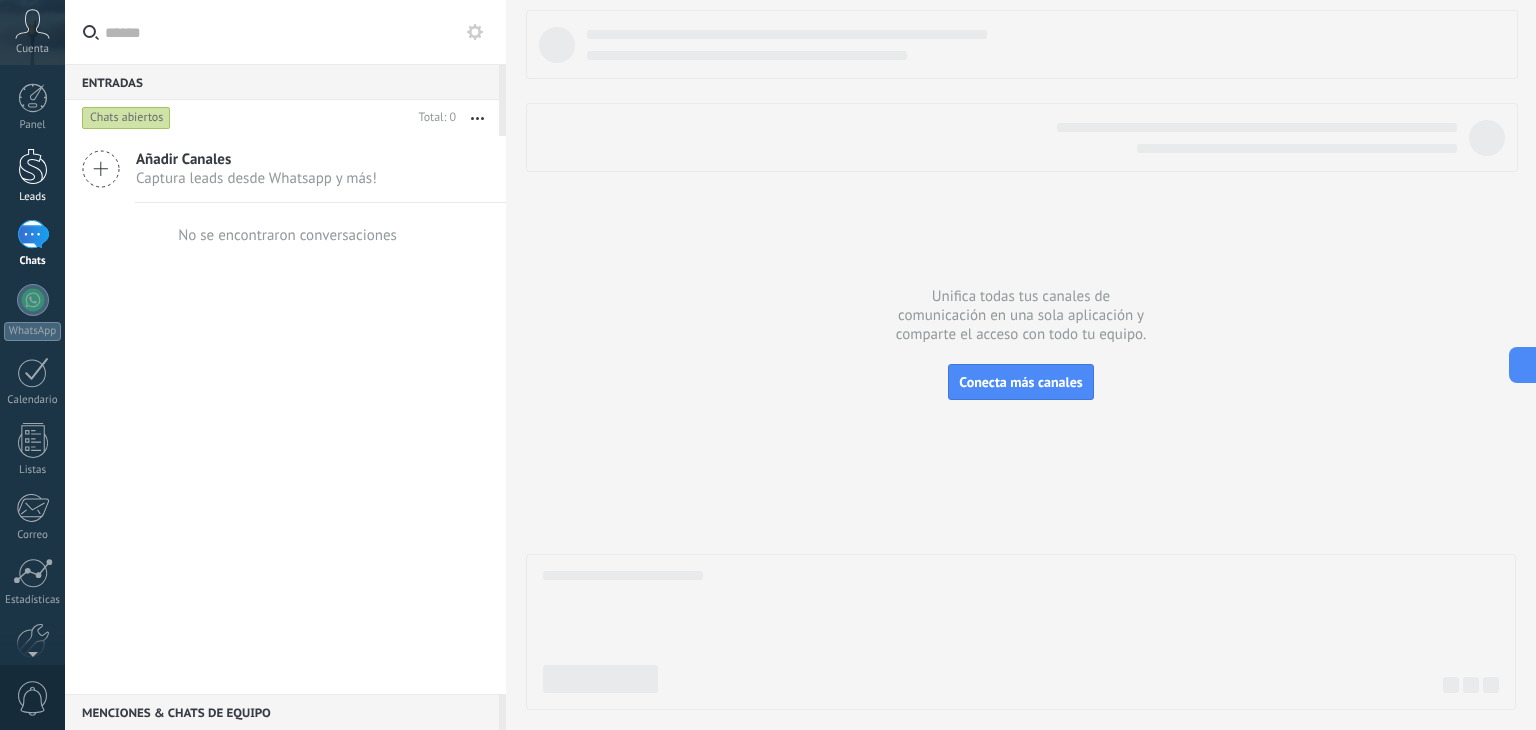 click at bounding box center (33, 166) 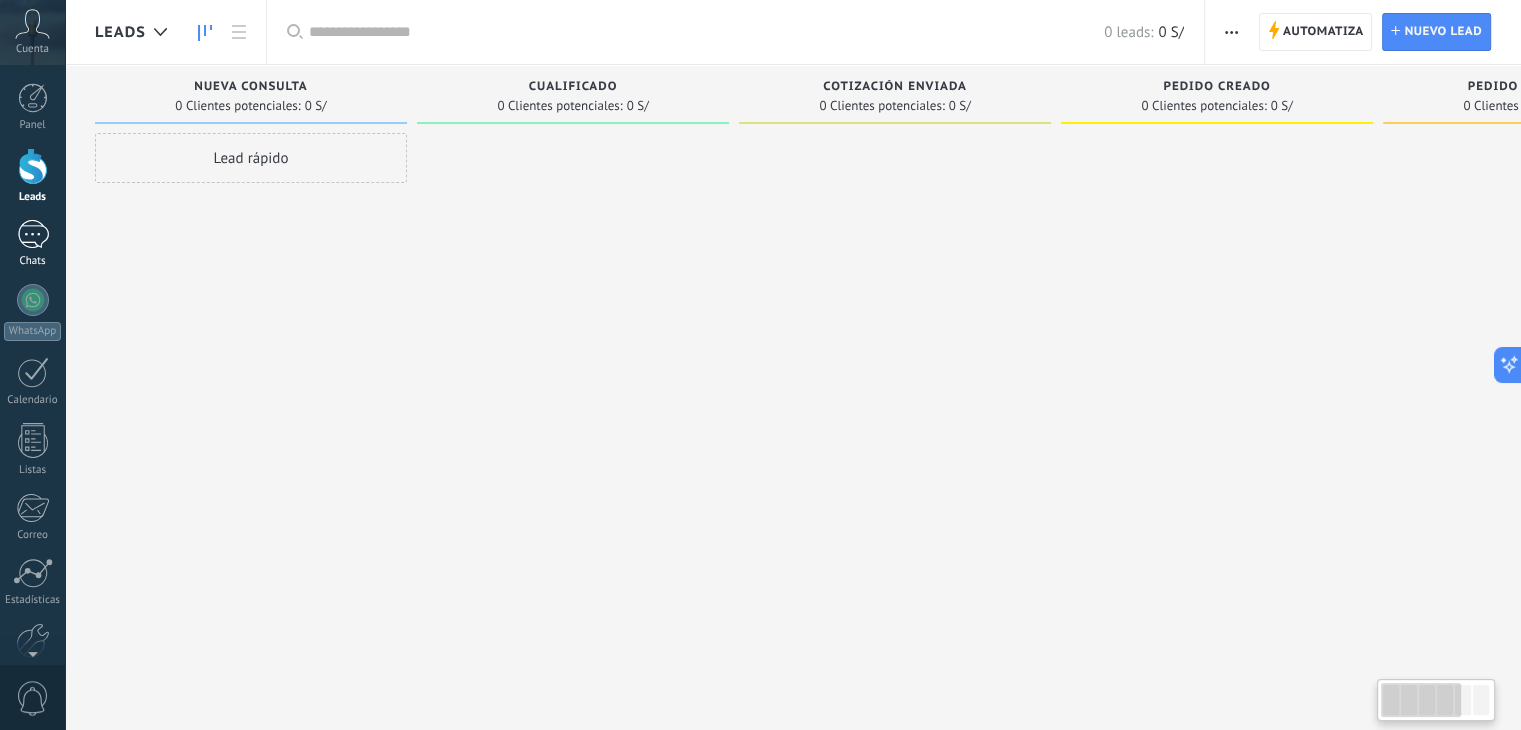 click at bounding box center (33, 234) 